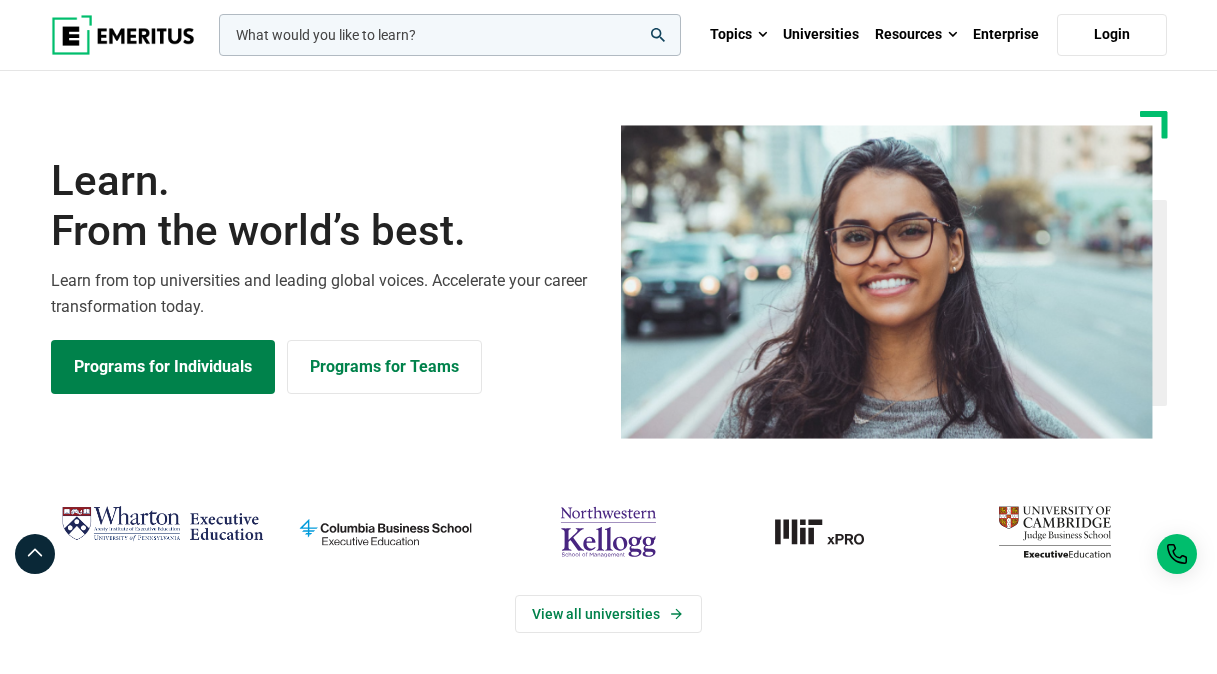 scroll, scrollTop: 0, scrollLeft: 0, axis: both 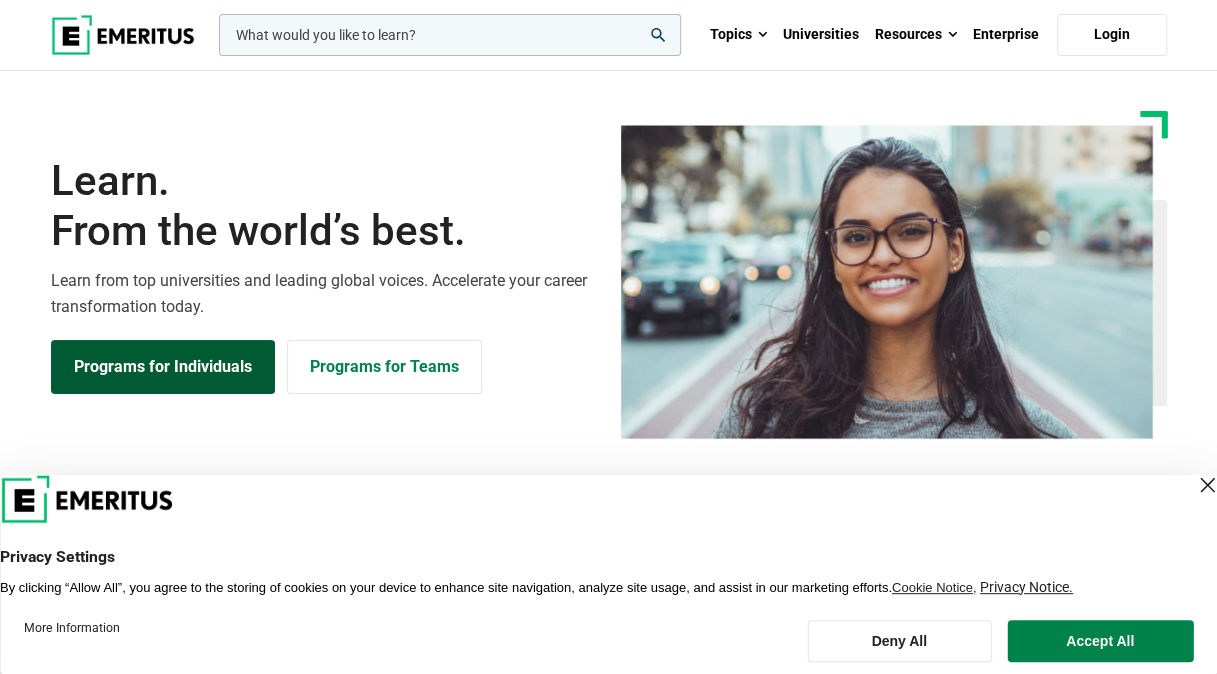 drag, startPoint x: 144, startPoint y: 398, endPoint x: 148, endPoint y: 386, distance: 12.649111 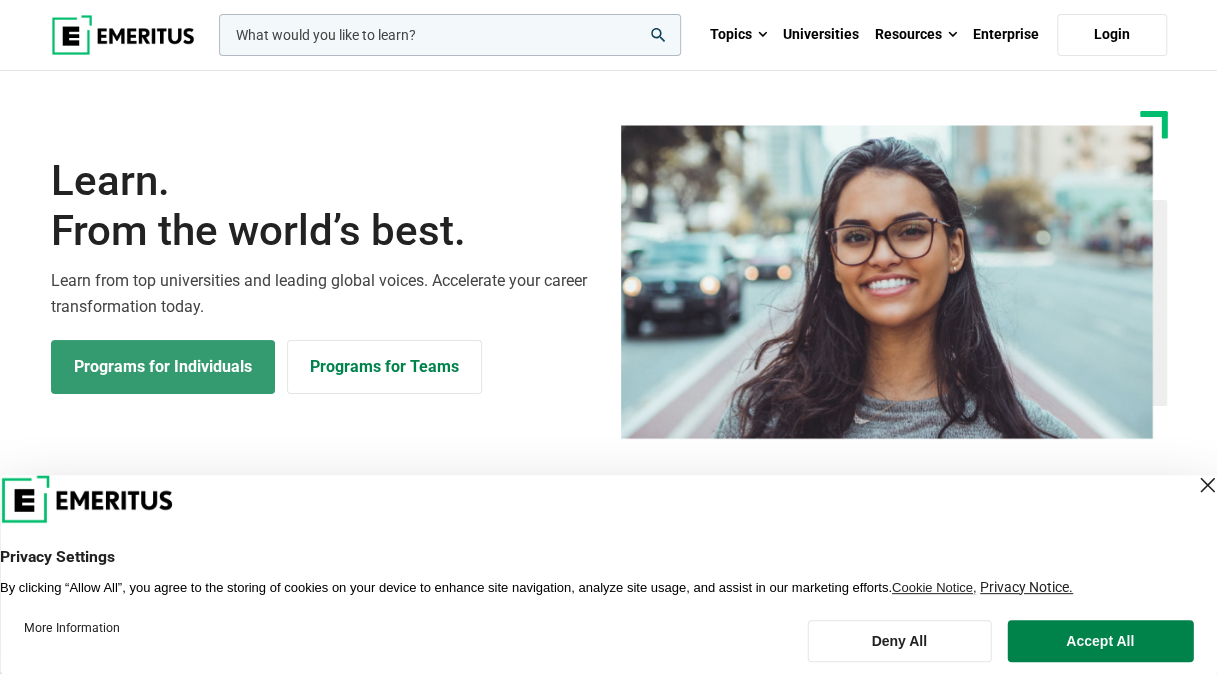 click on "Programs for Individuals" at bounding box center (163, 367) 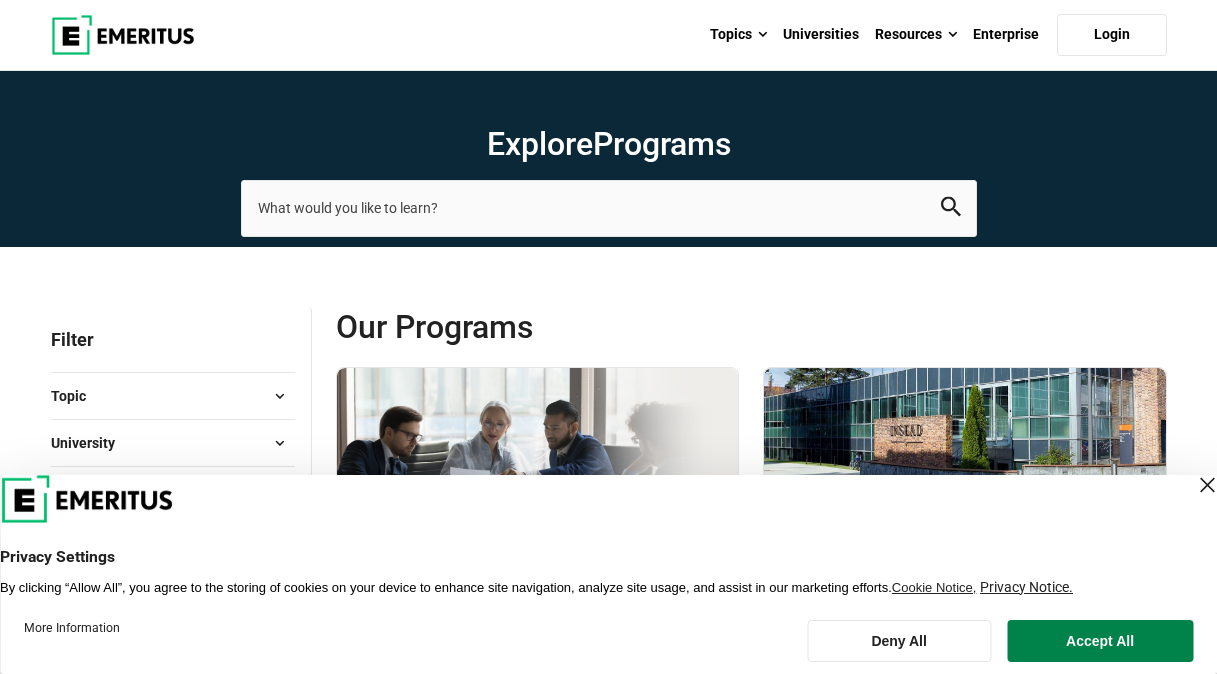 scroll, scrollTop: 0, scrollLeft: 0, axis: both 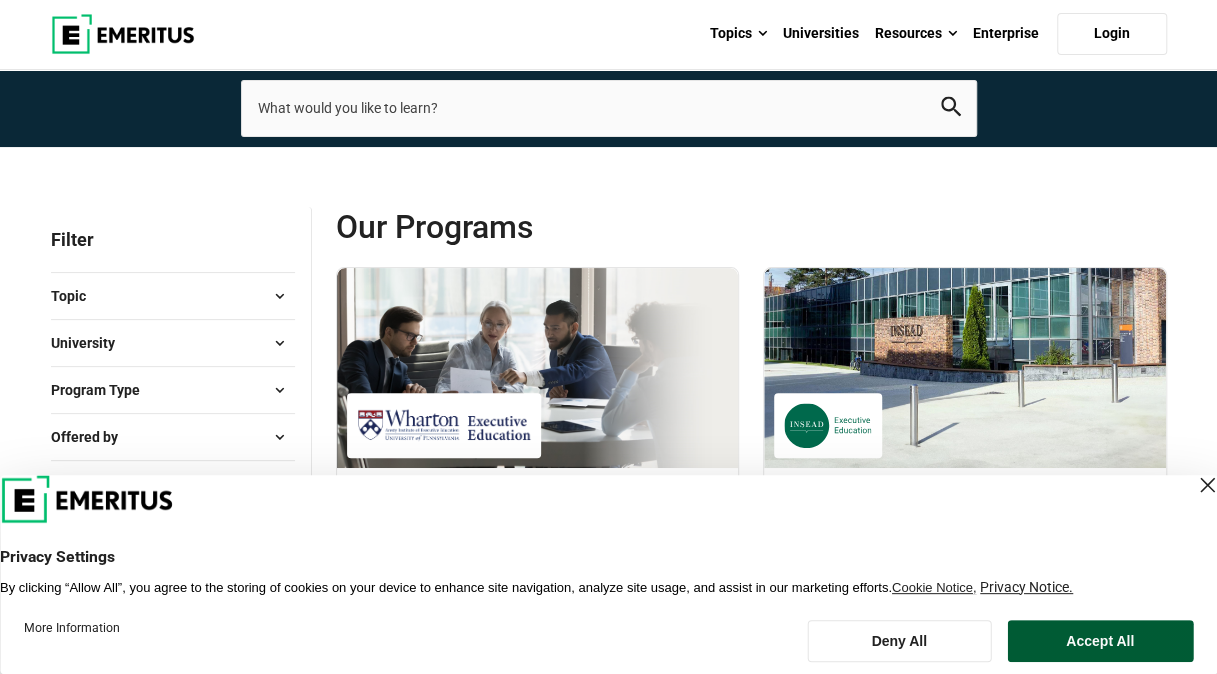 click on "Accept All" at bounding box center (1100, 641) 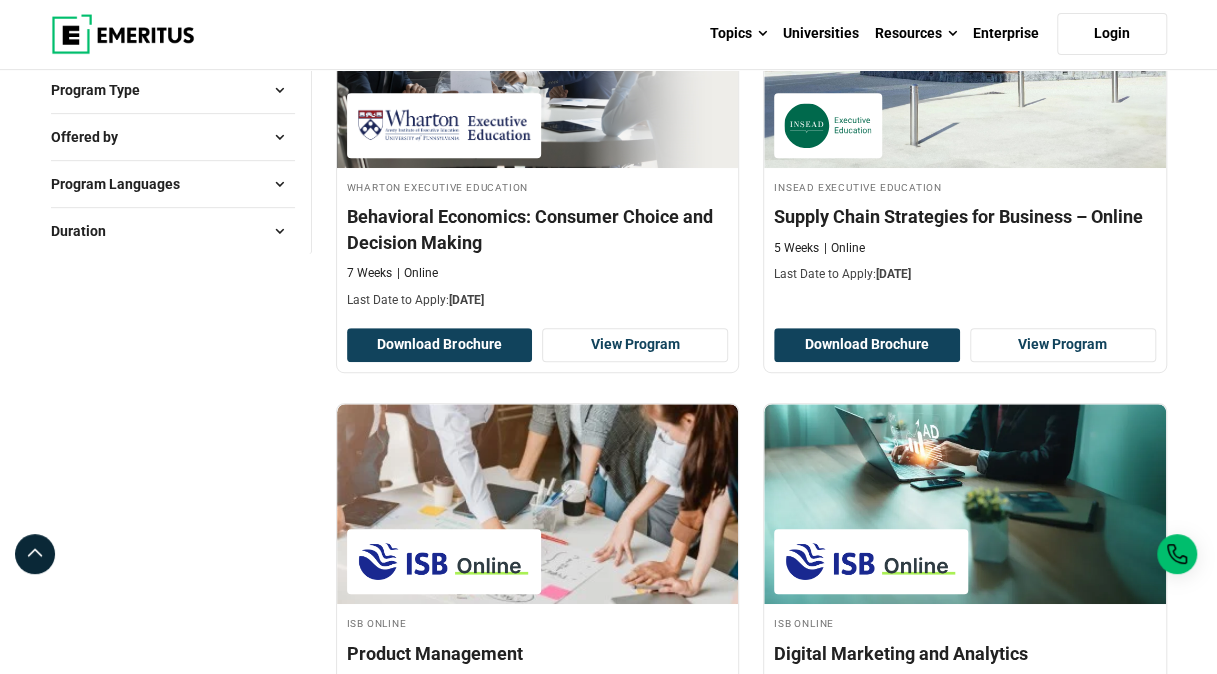 scroll, scrollTop: 0, scrollLeft: 0, axis: both 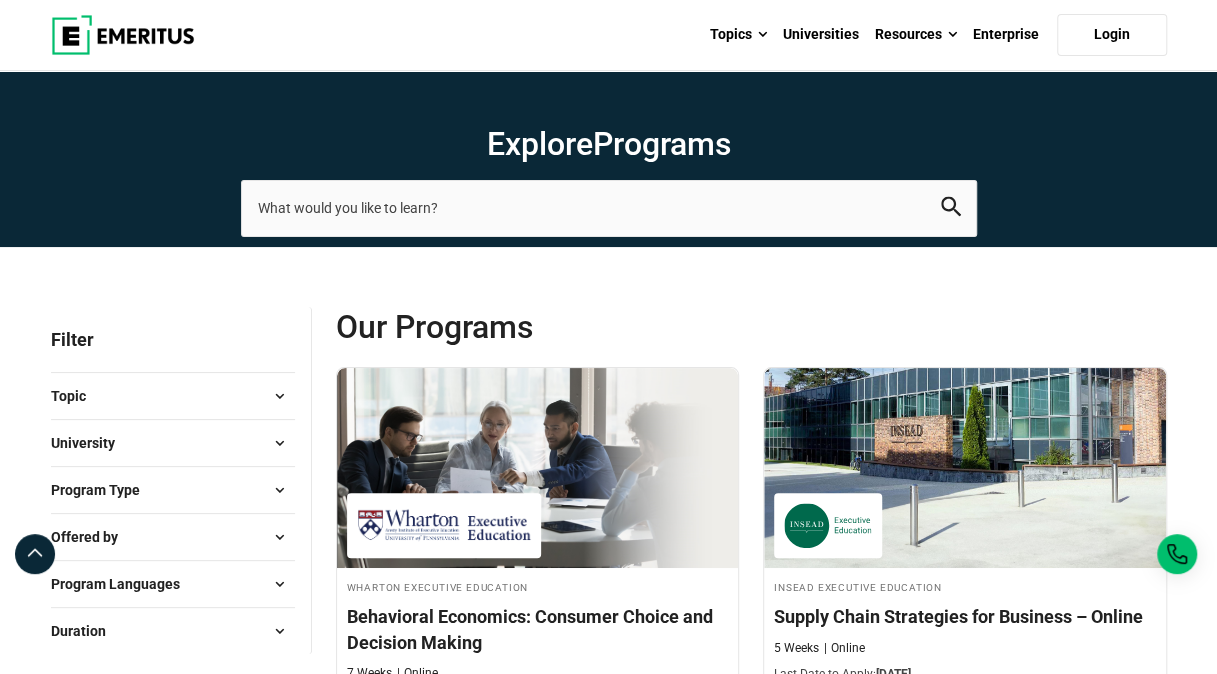 click at bounding box center (280, 396) 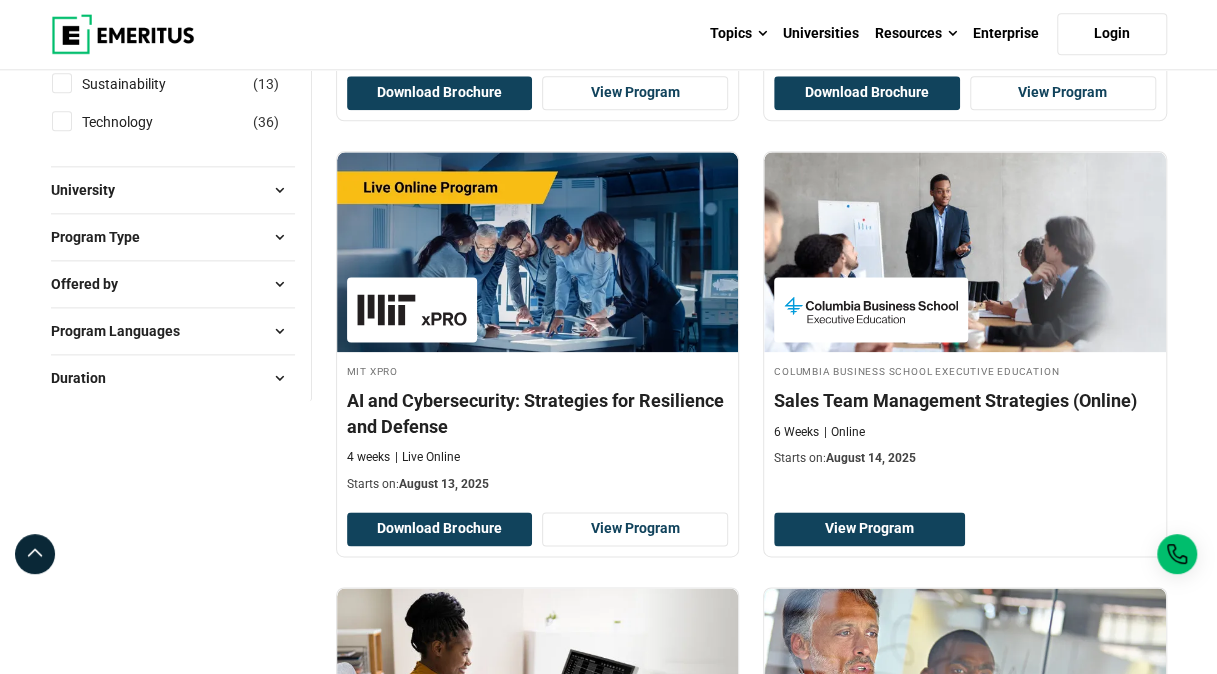 scroll, scrollTop: 1100, scrollLeft: 0, axis: vertical 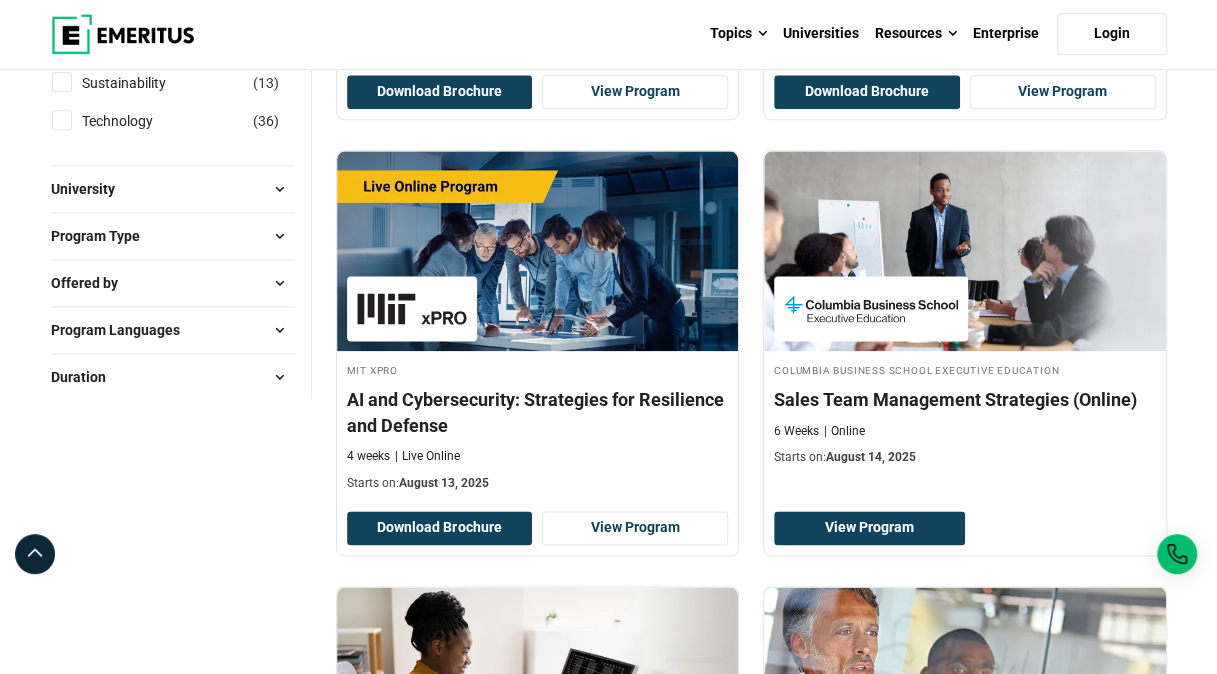 click at bounding box center (280, 189) 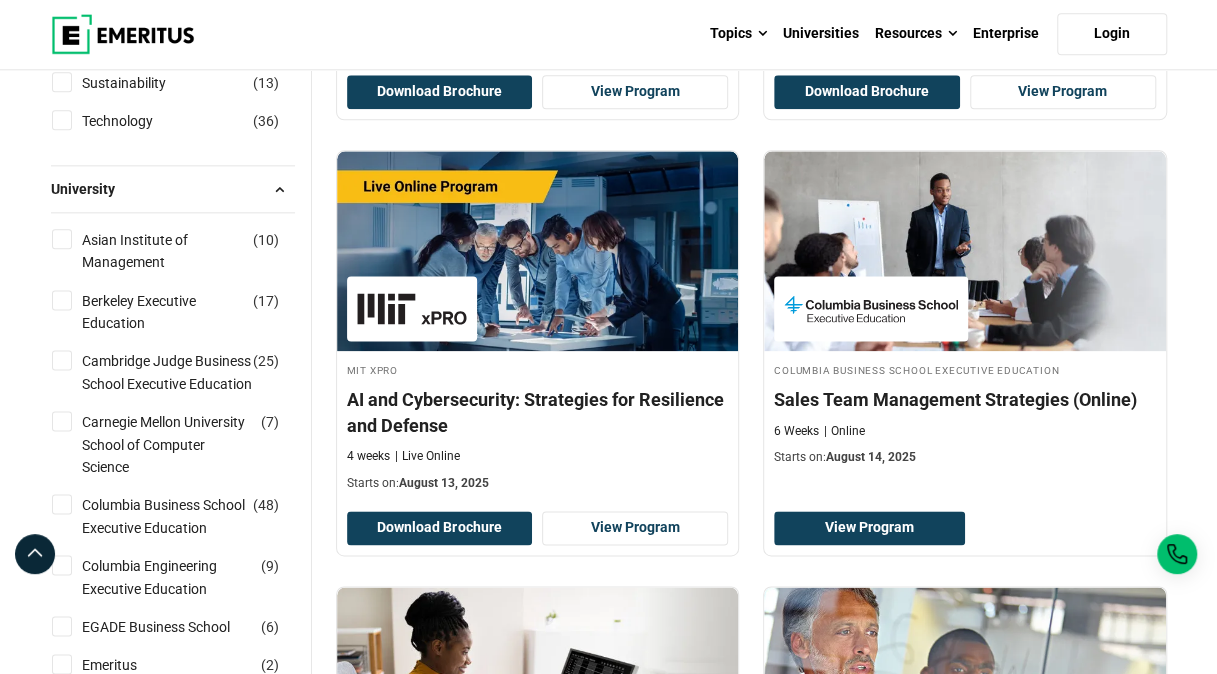 click at bounding box center [280, 189] 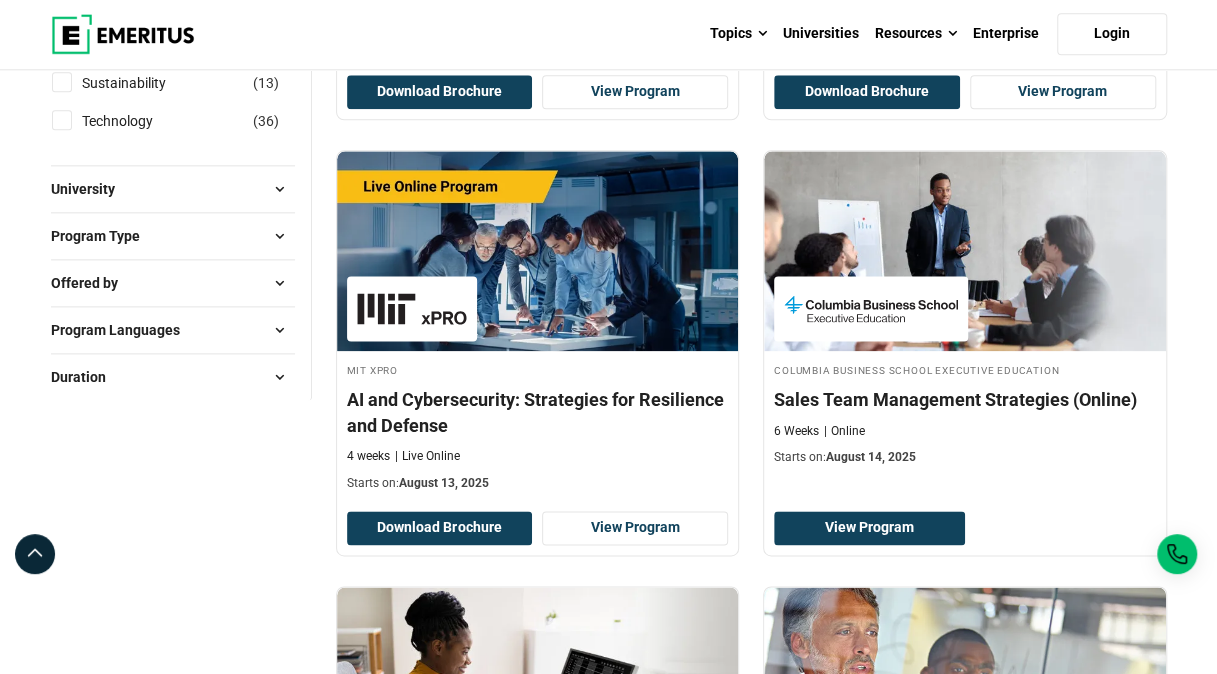 click at bounding box center (280, 283) 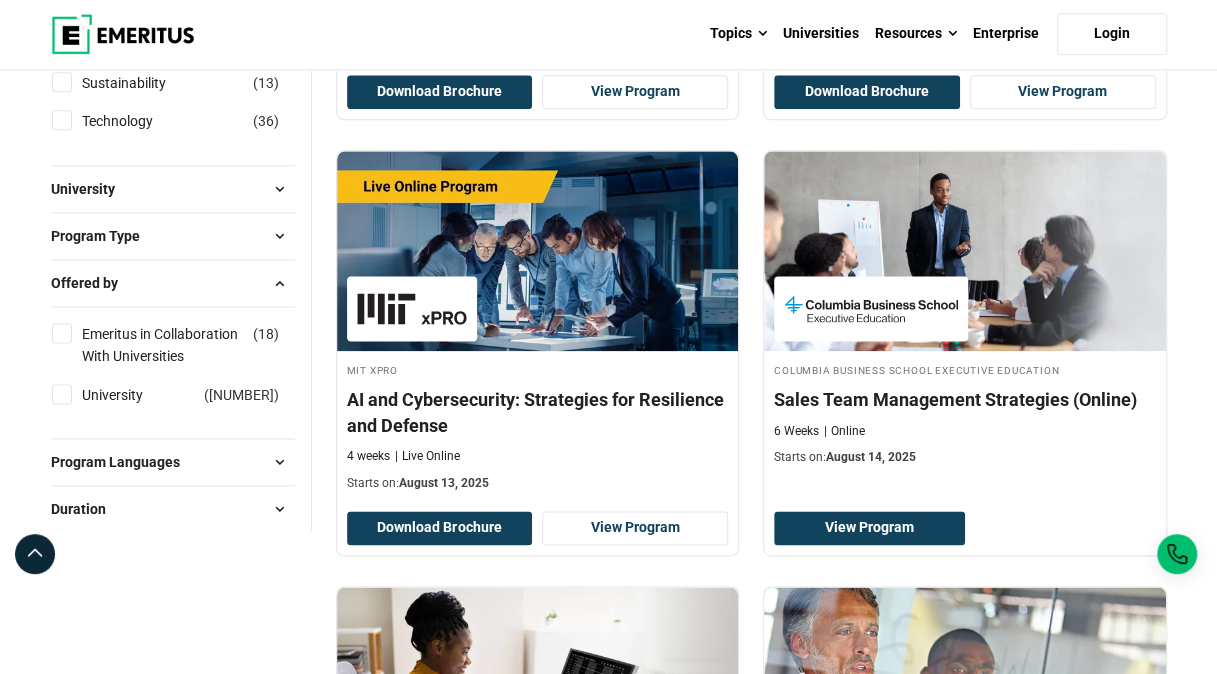 click at bounding box center (280, 283) 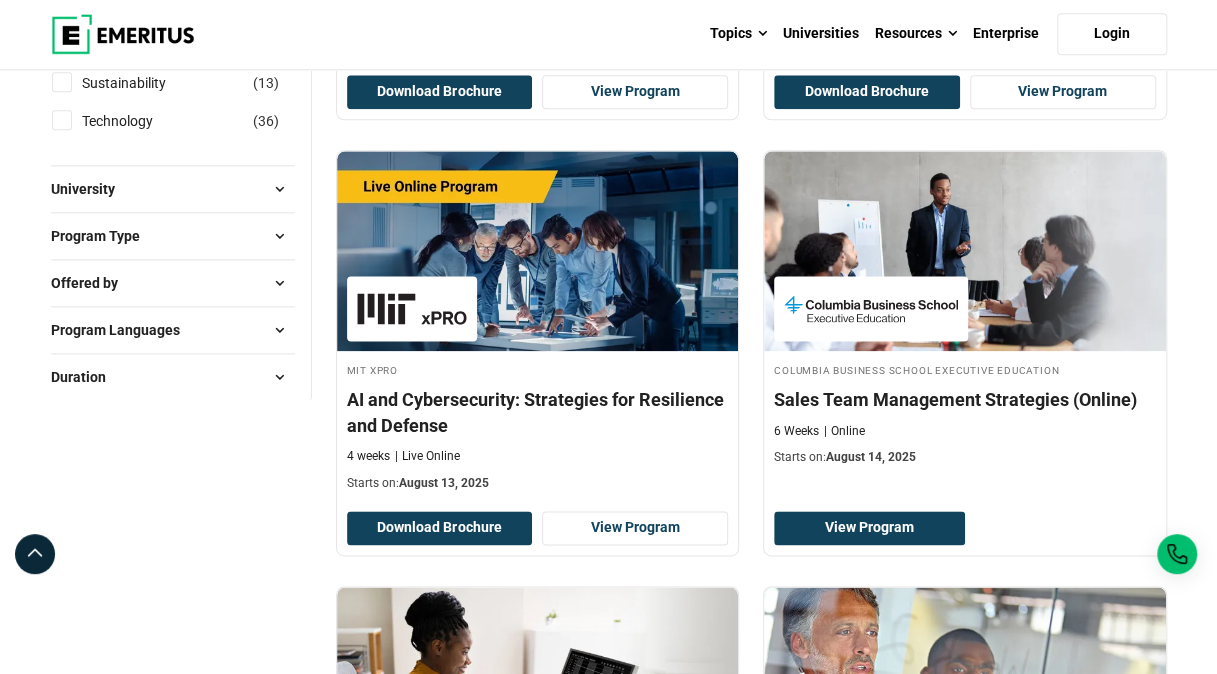 click at bounding box center [280, 377] 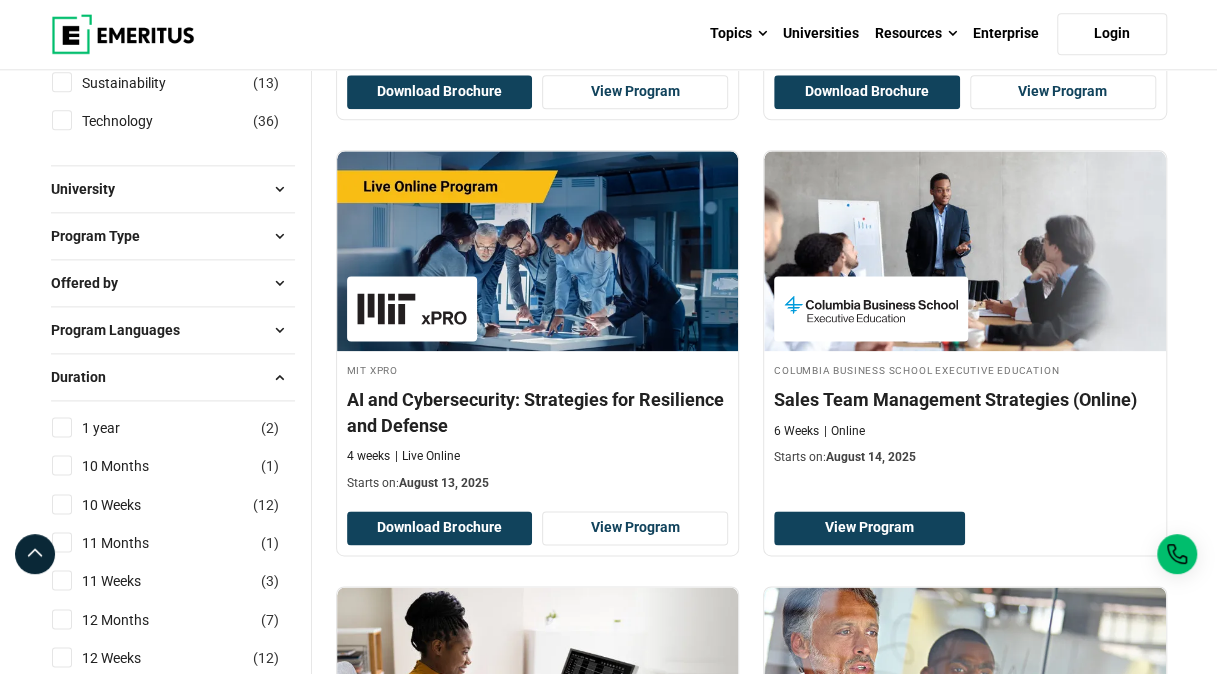 click at bounding box center (280, 377) 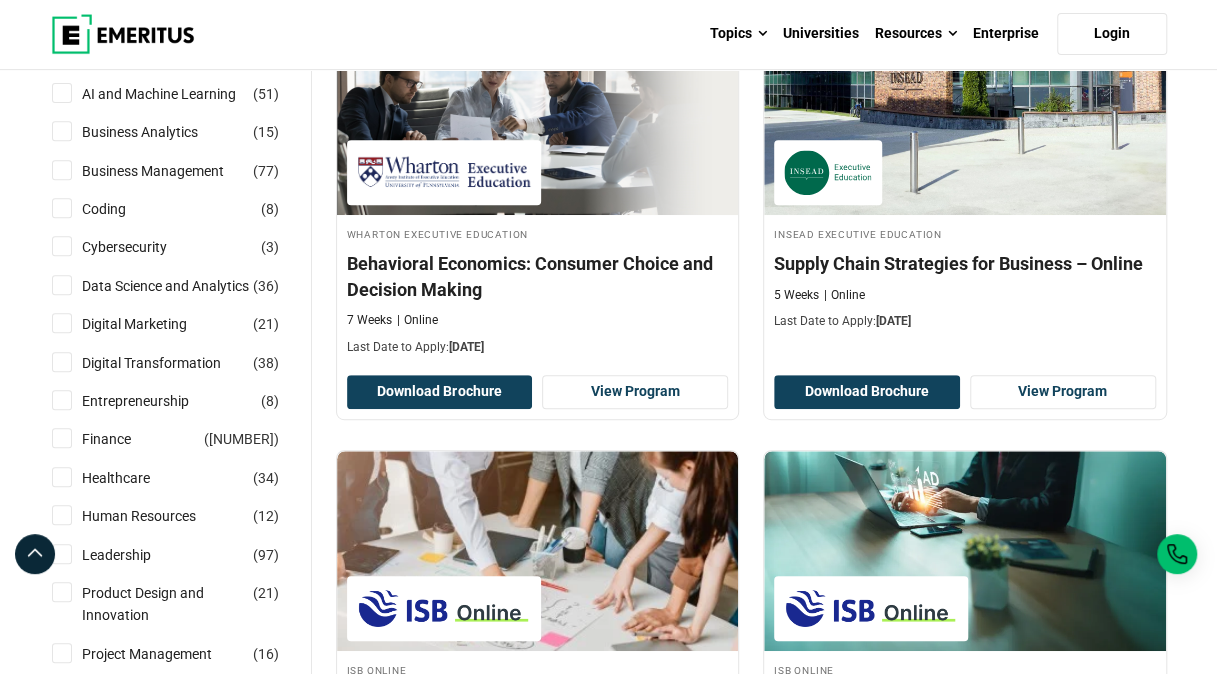 scroll, scrollTop: 0, scrollLeft: 0, axis: both 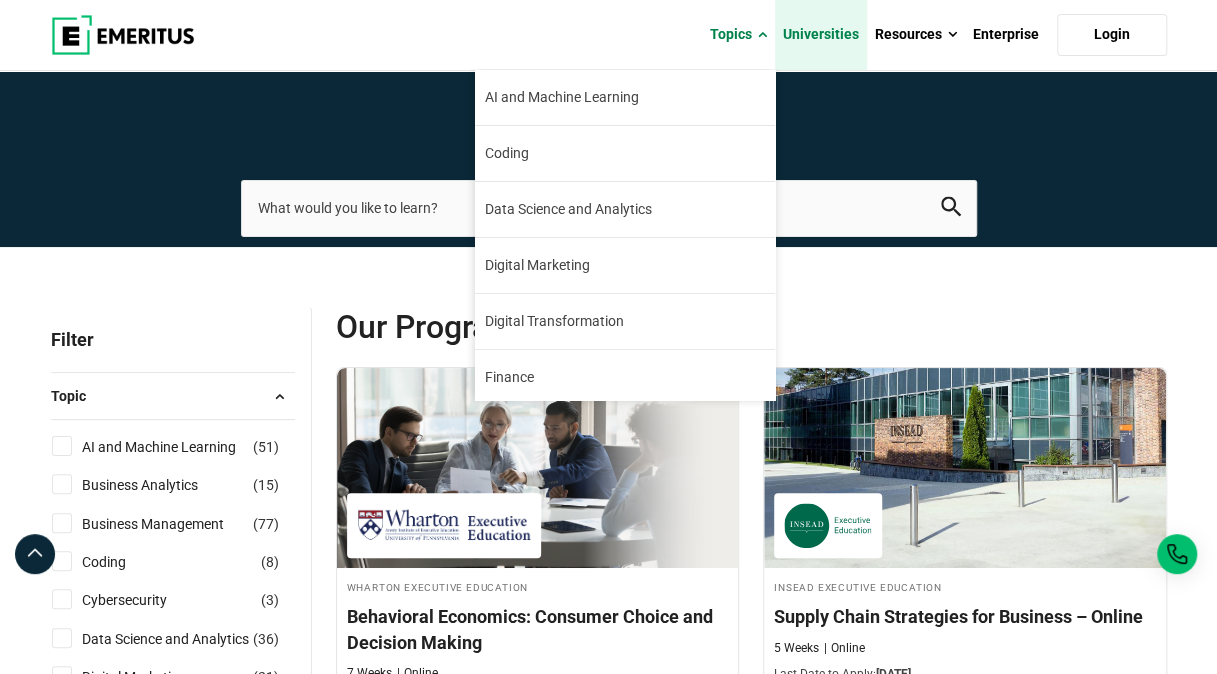 click on "Universities" at bounding box center (821, 35) 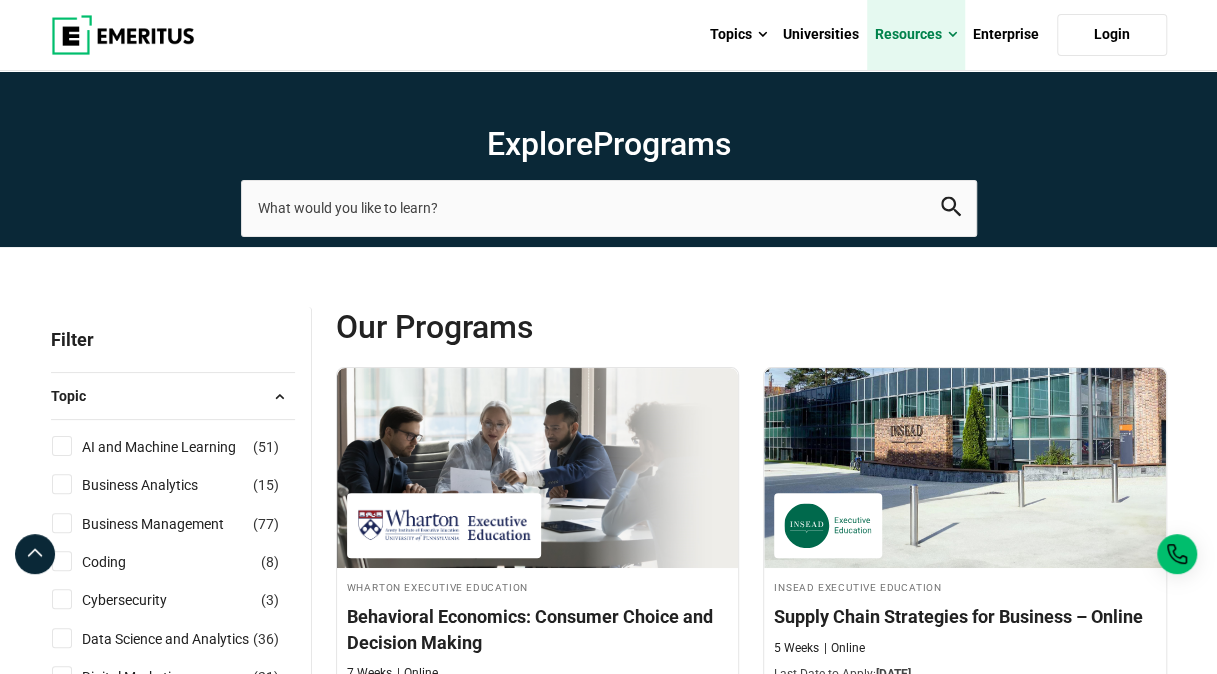 click on "Resources" at bounding box center (916, 35) 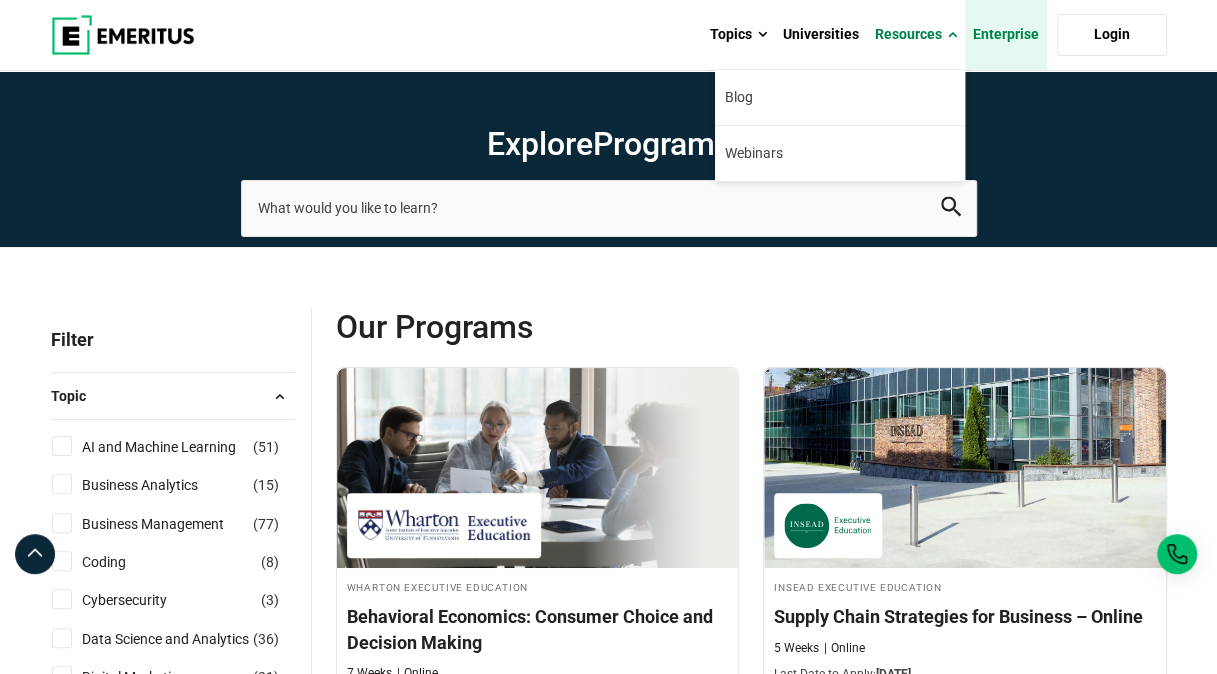 click on "Enterprise" at bounding box center (1006, 35) 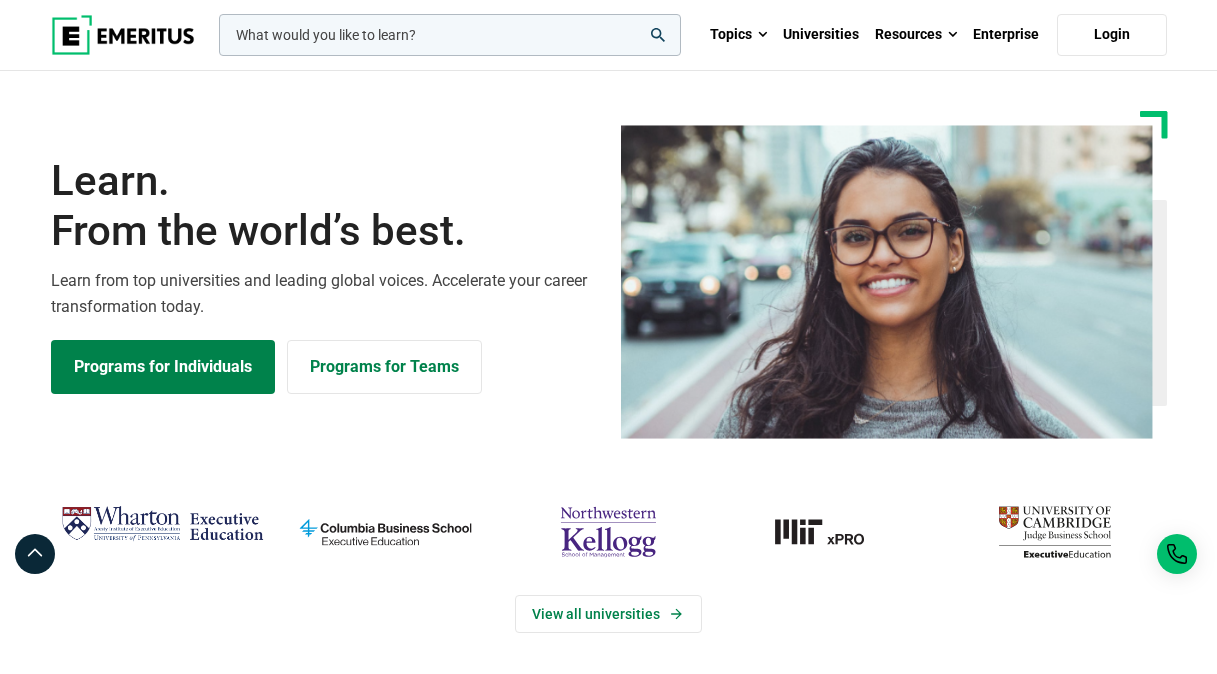 scroll, scrollTop: 0, scrollLeft: 0, axis: both 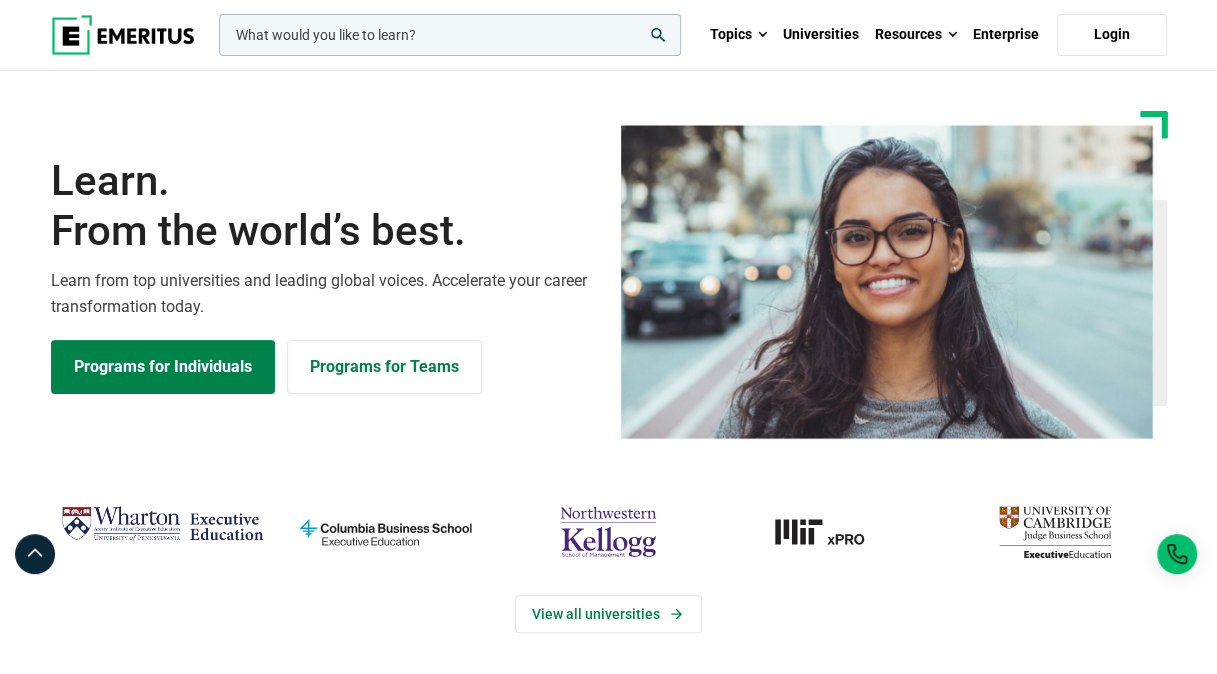 click at bounding box center [450, 35] 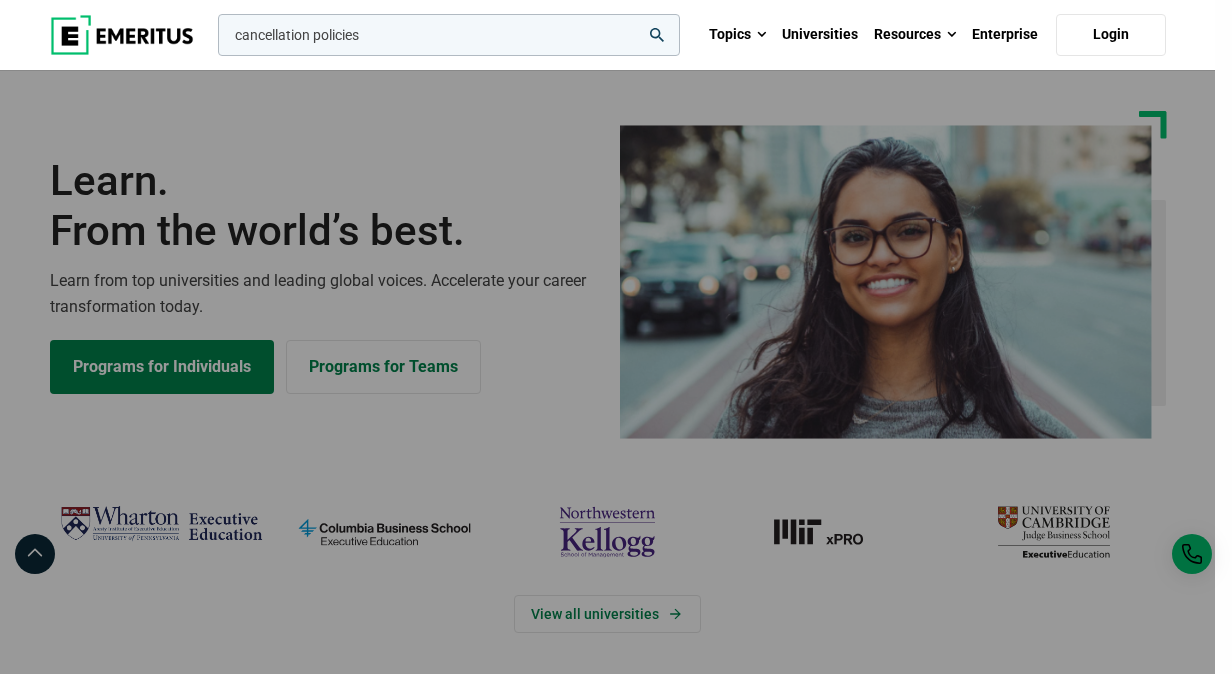 type on "cancellation policies" 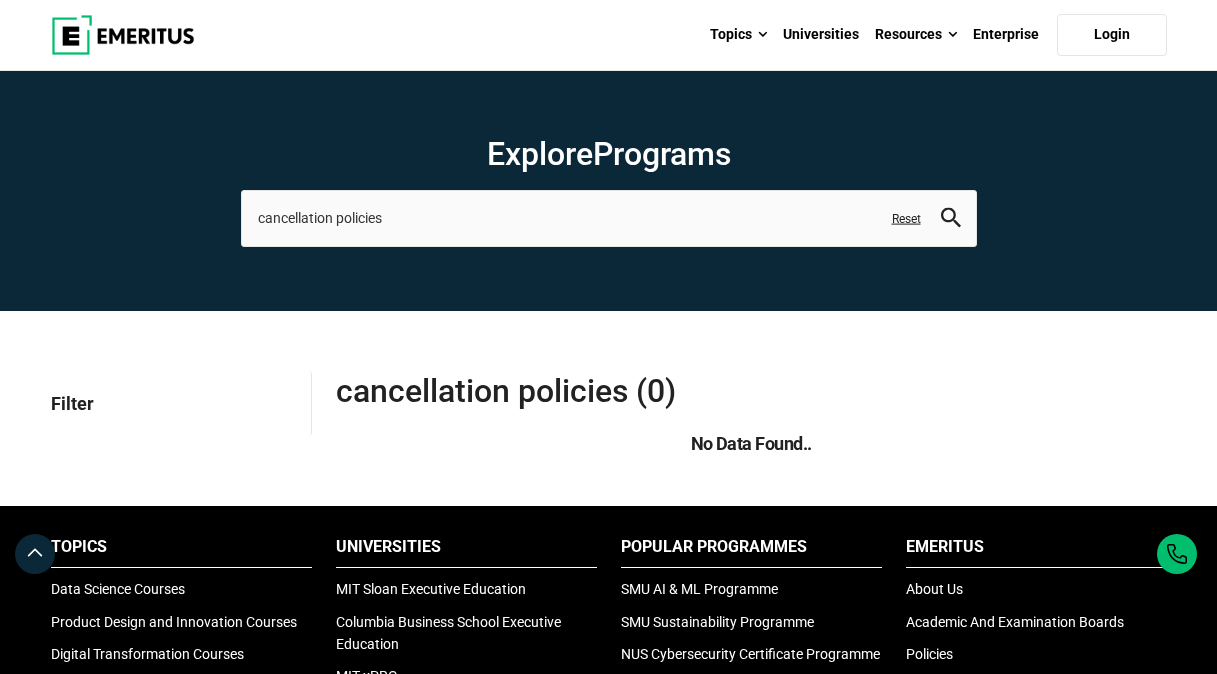 scroll, scrollTop: 0, scrollLeft: 0, axis: both 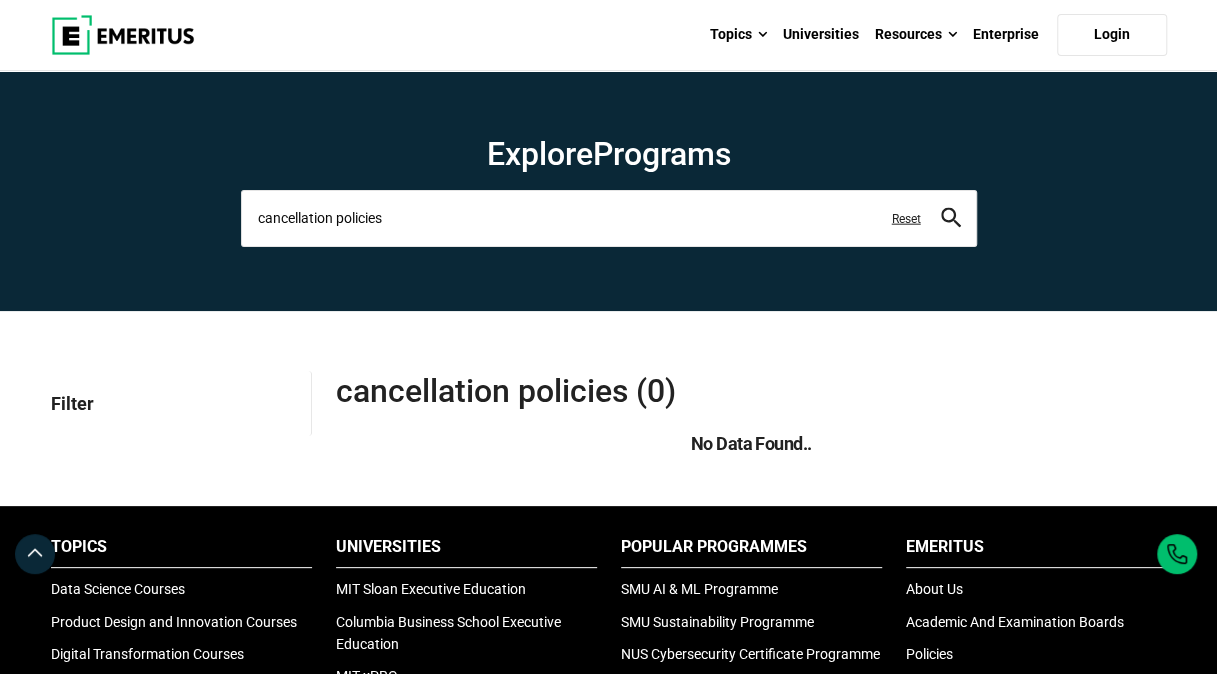 drag, startPoint x: 398, startPoint y: 217, endPoint x: 336, endPoint y: 222, distance: 62.201286 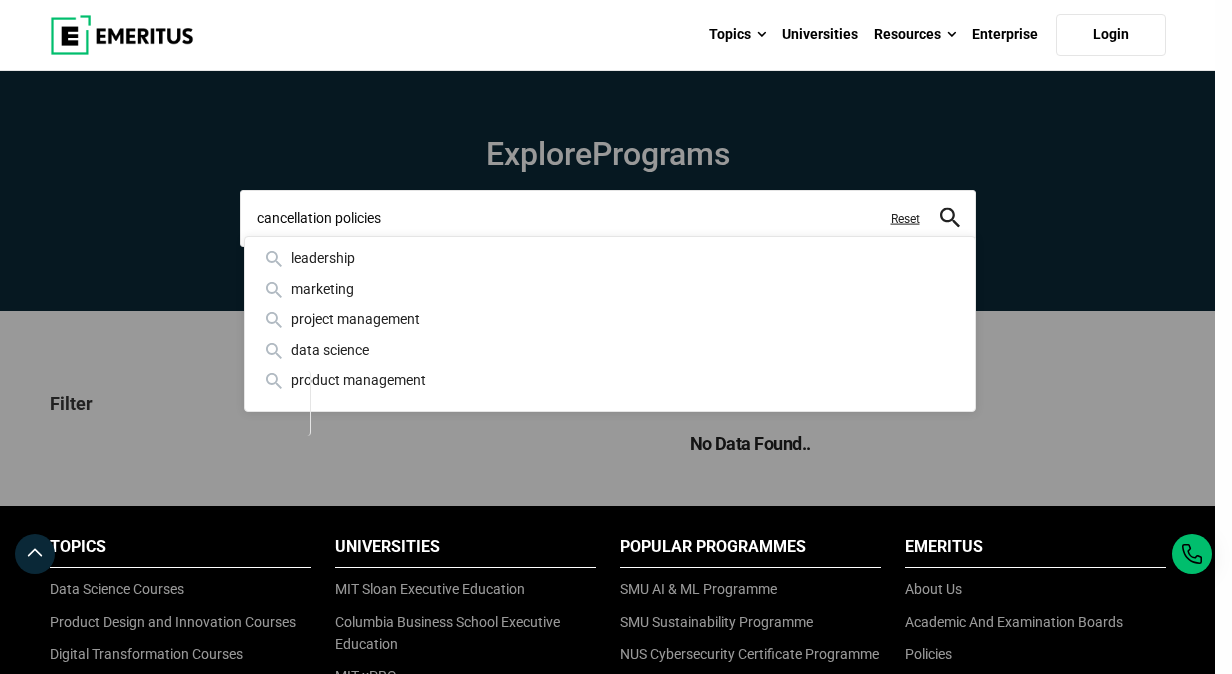 click at bounding box center (950, 218) 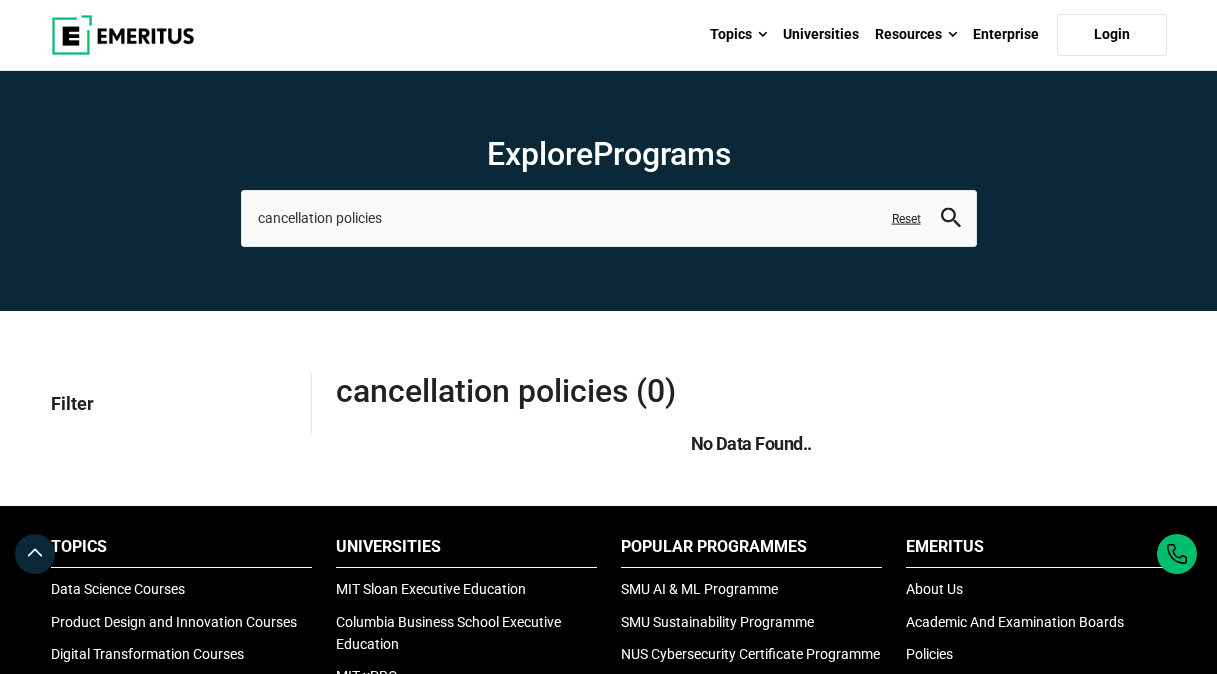 scroll, scrollTop: 0, scrollLeft: 0, axis: both 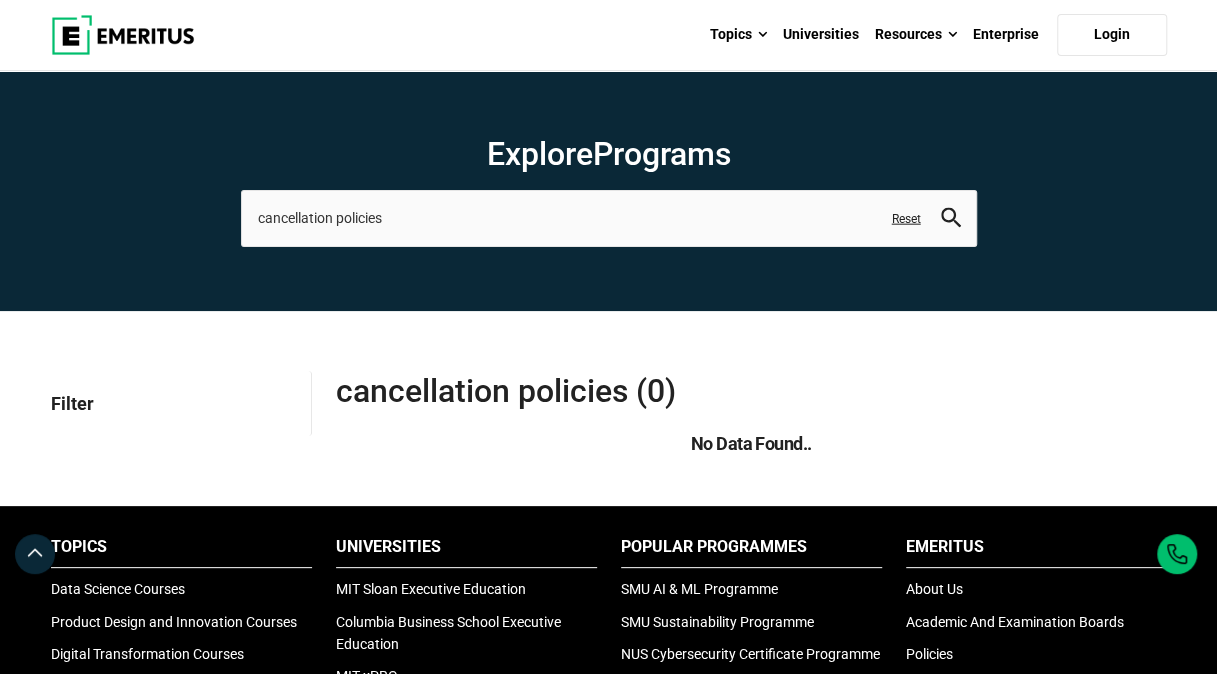click on "Reset" at bounding box center [906, 218] 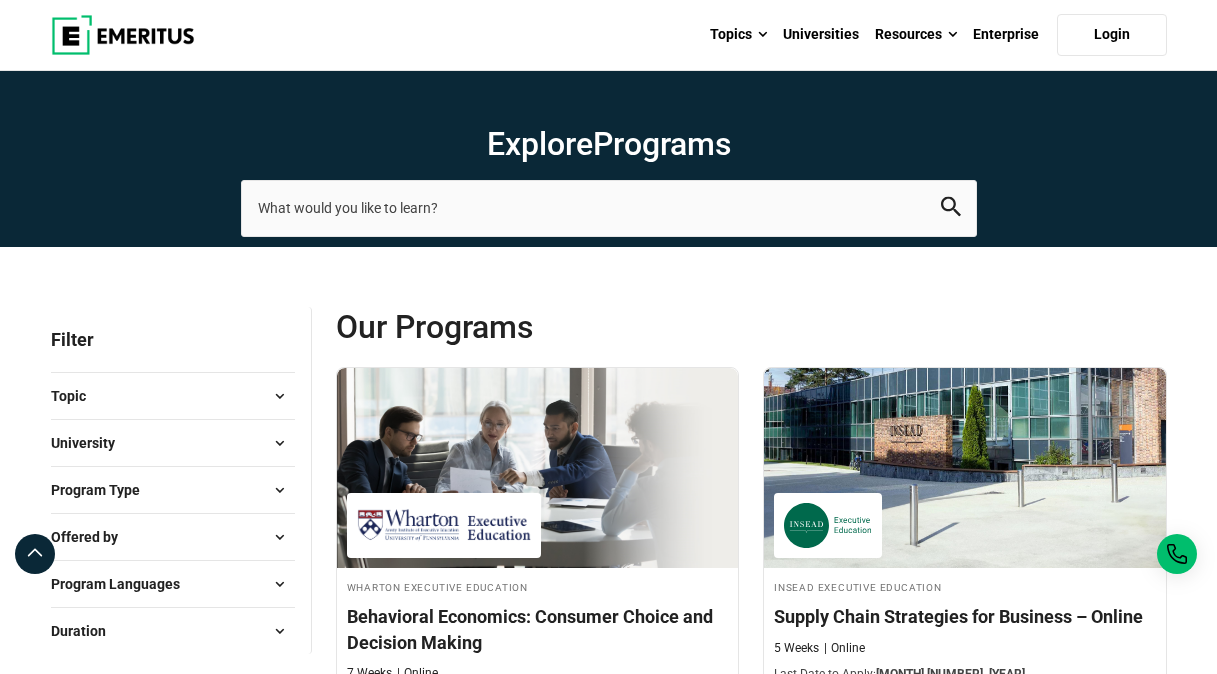 scroll, scrollTop: 0, scrollLeft: 0, axis: both 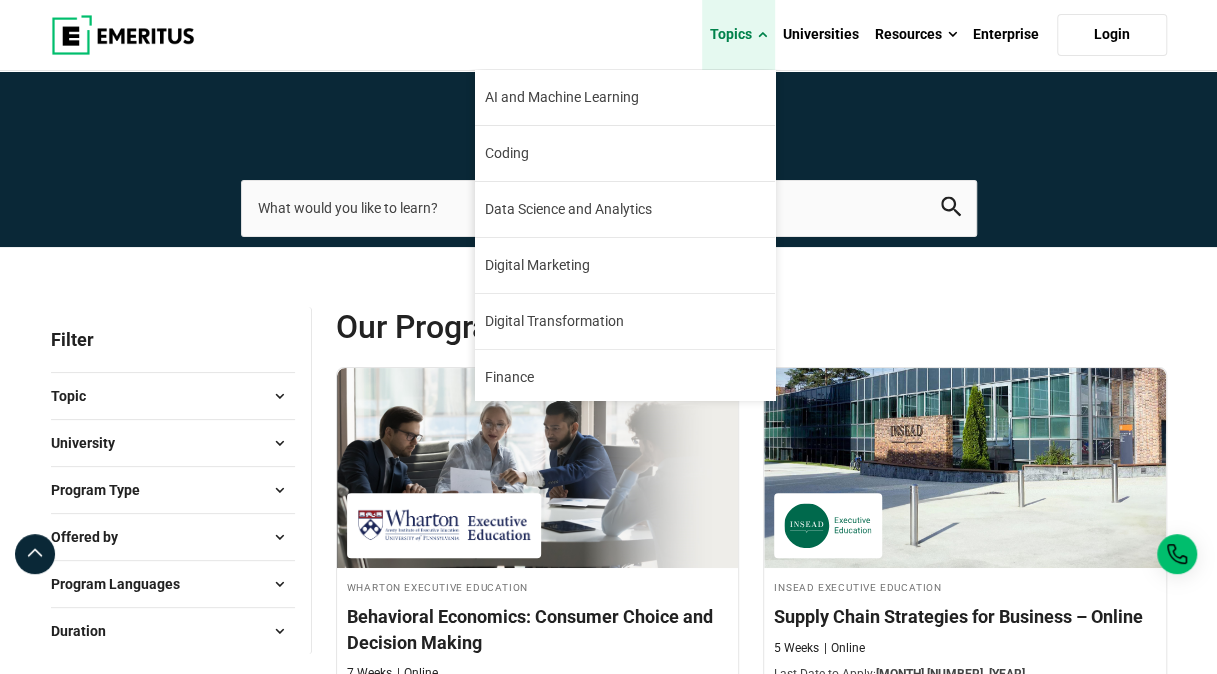 click on "Topics" at bounding box center [738, 35] 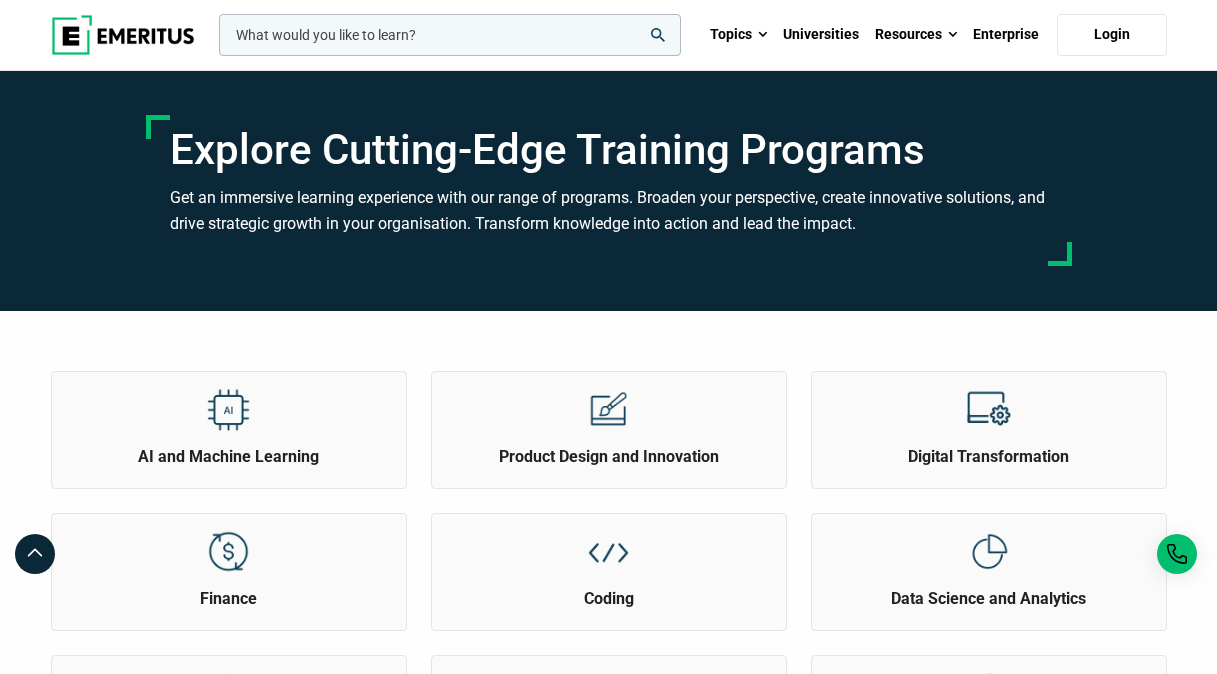 scroll, scrollTop: 0, scrollLeft: 0, axis: both 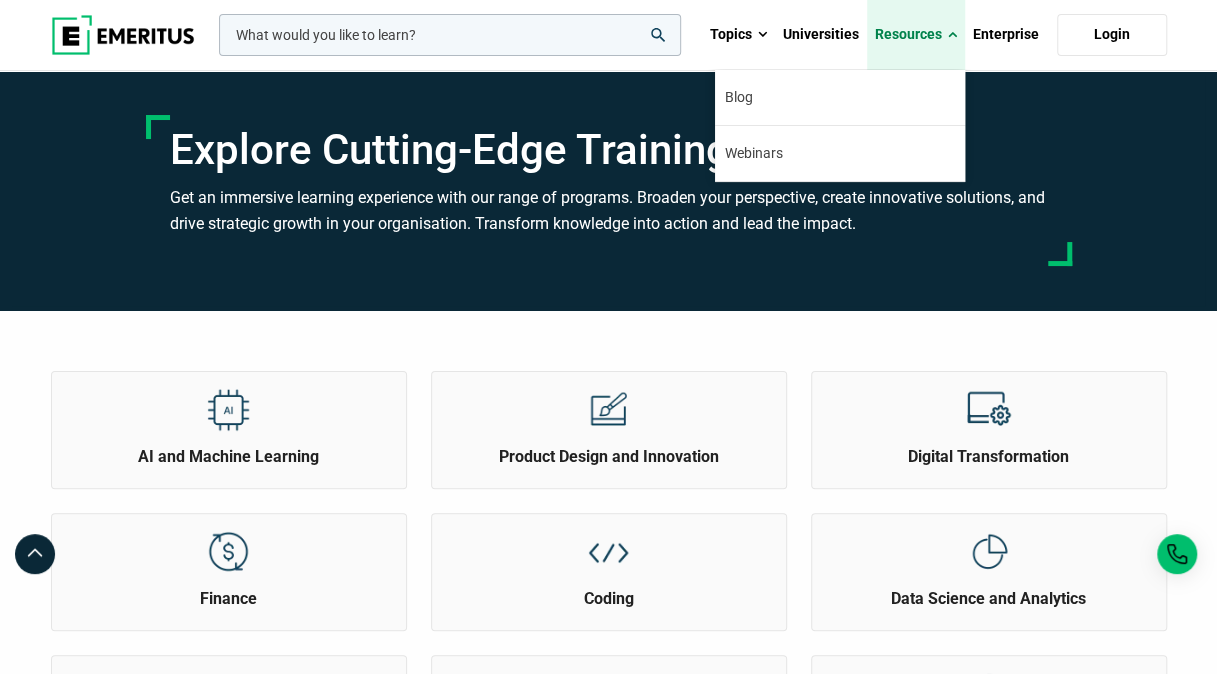 click on "Resources" at bounding box center (916, 35) 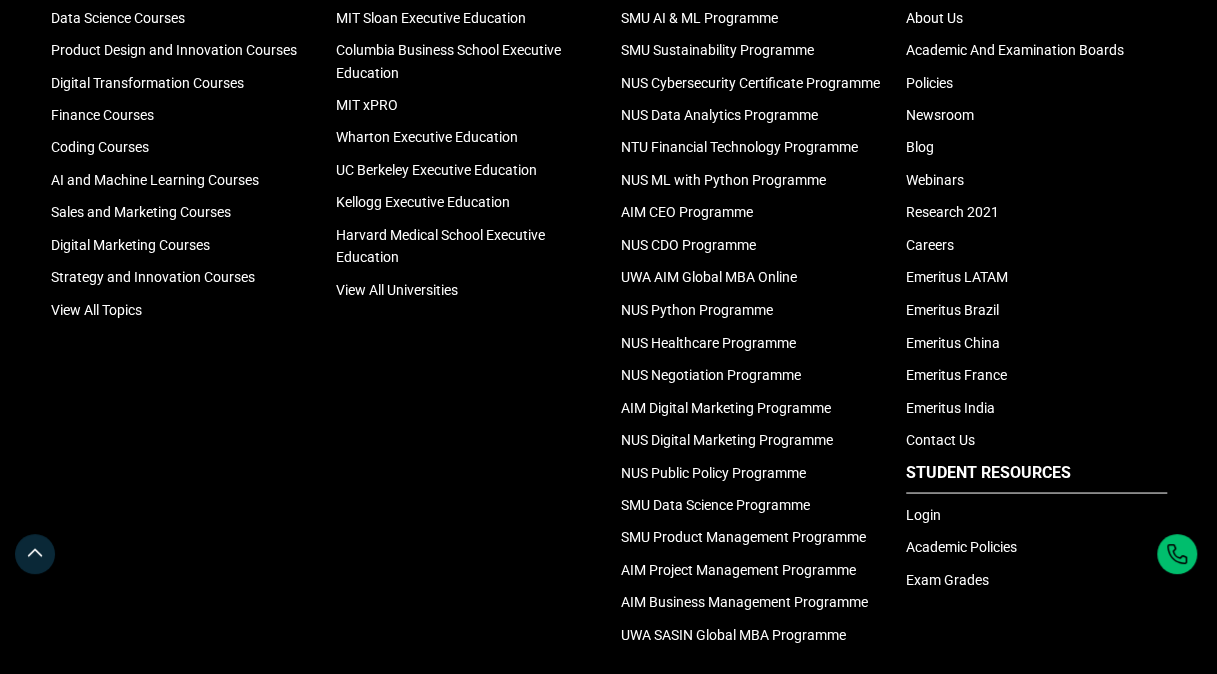 scroll, scrollTop: 1500, scrollLeft: 0, axis: vertical 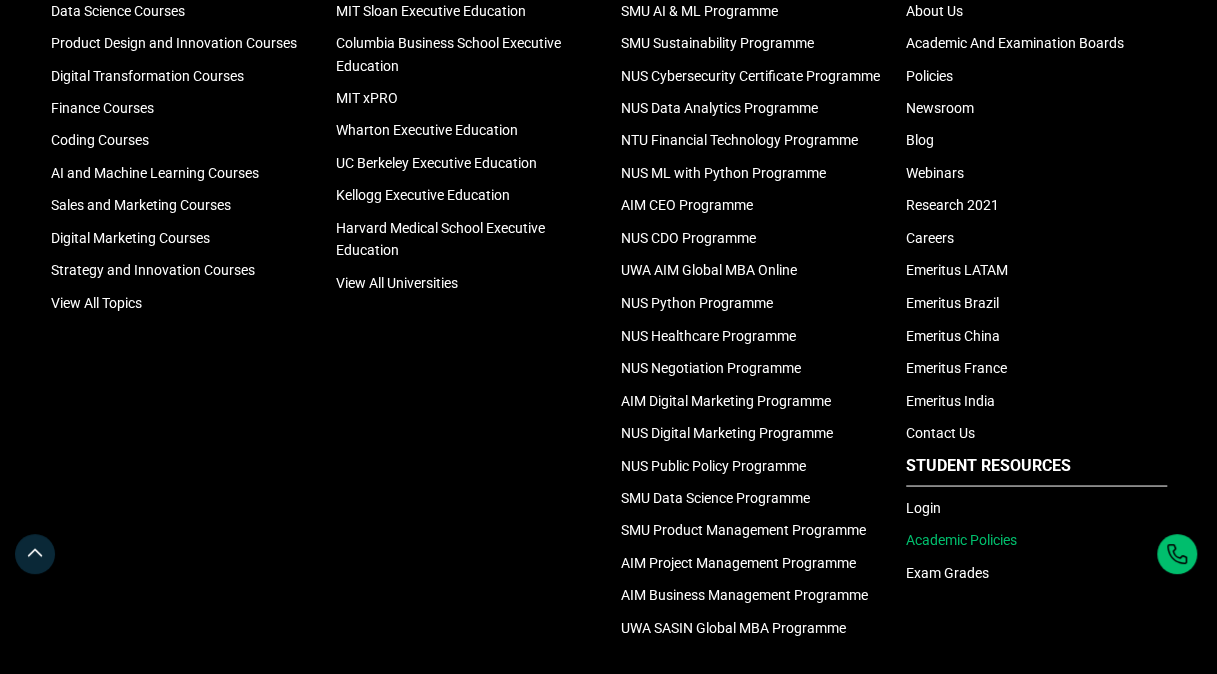 click on "Academic Policies" at bounding box center [961, 539] 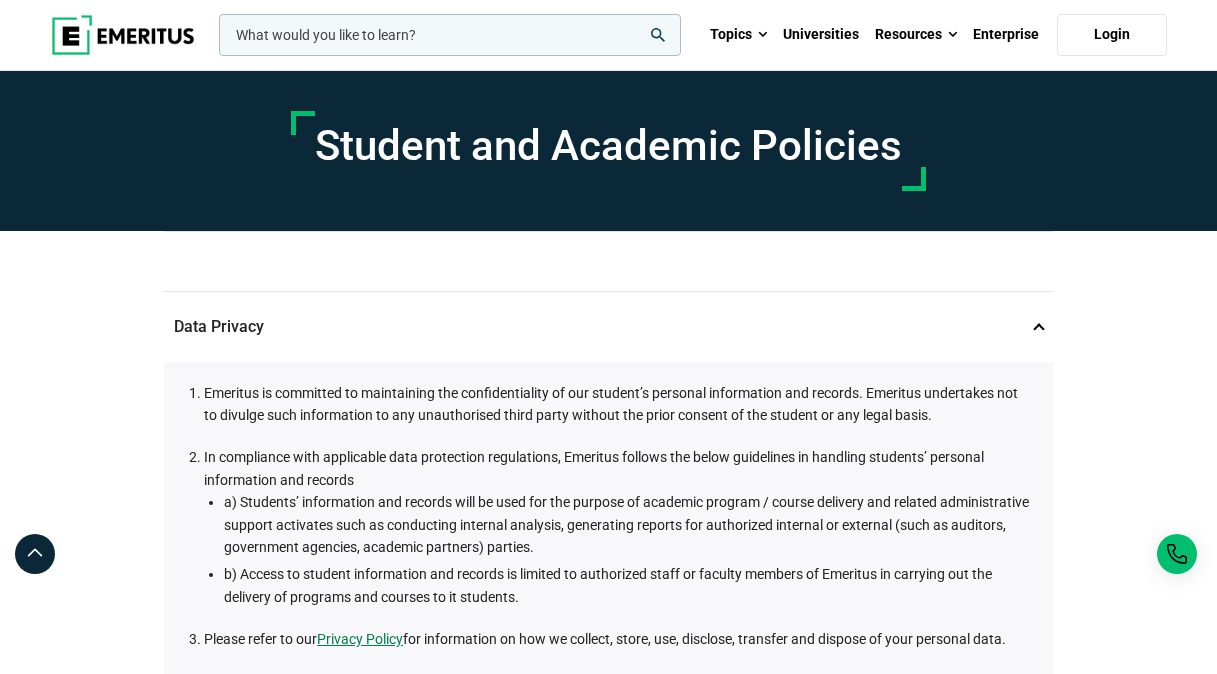 scroll, scrollTop: 0, scrollLeft: 0, axis: both 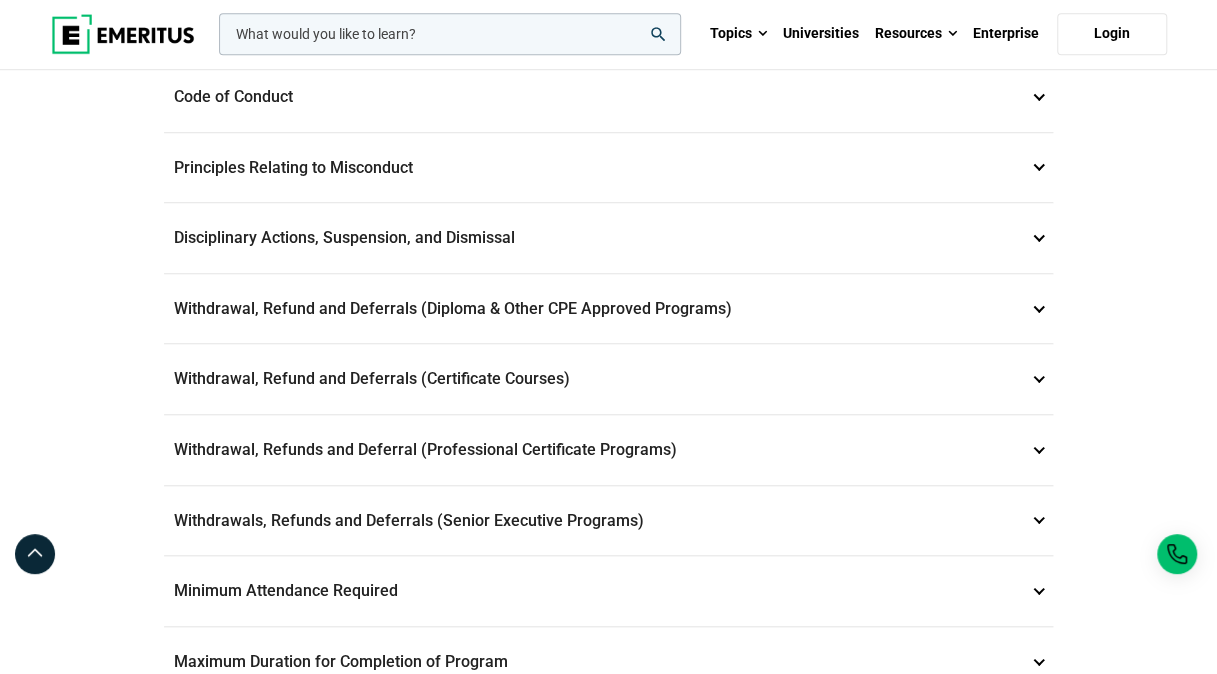 click on "Withdrawal, Refund and Deferrals (Certificate Courses)  7" at bounding box center [608, 379] 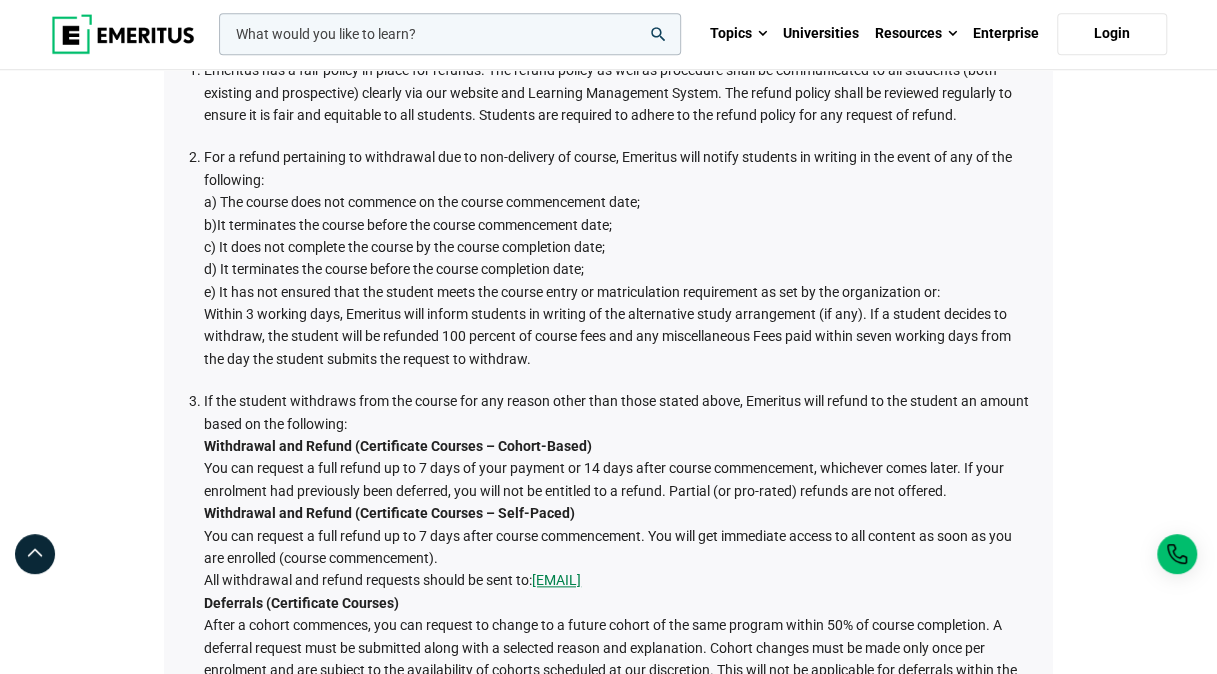 scroll, scrollTop: 770, scrollLeft: 0, axis: vertical 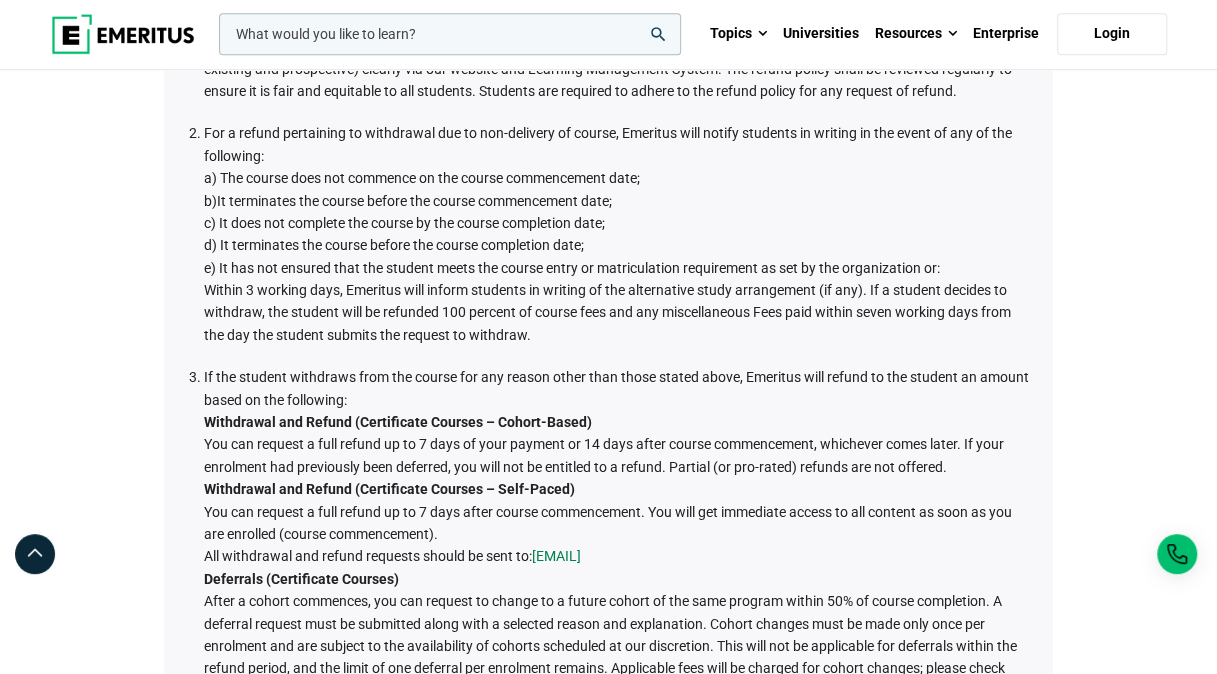 drag, startPoint x: 716, startPoint y: 556, endPoint x: 538, endPoint y: 554, distance: 178.01123 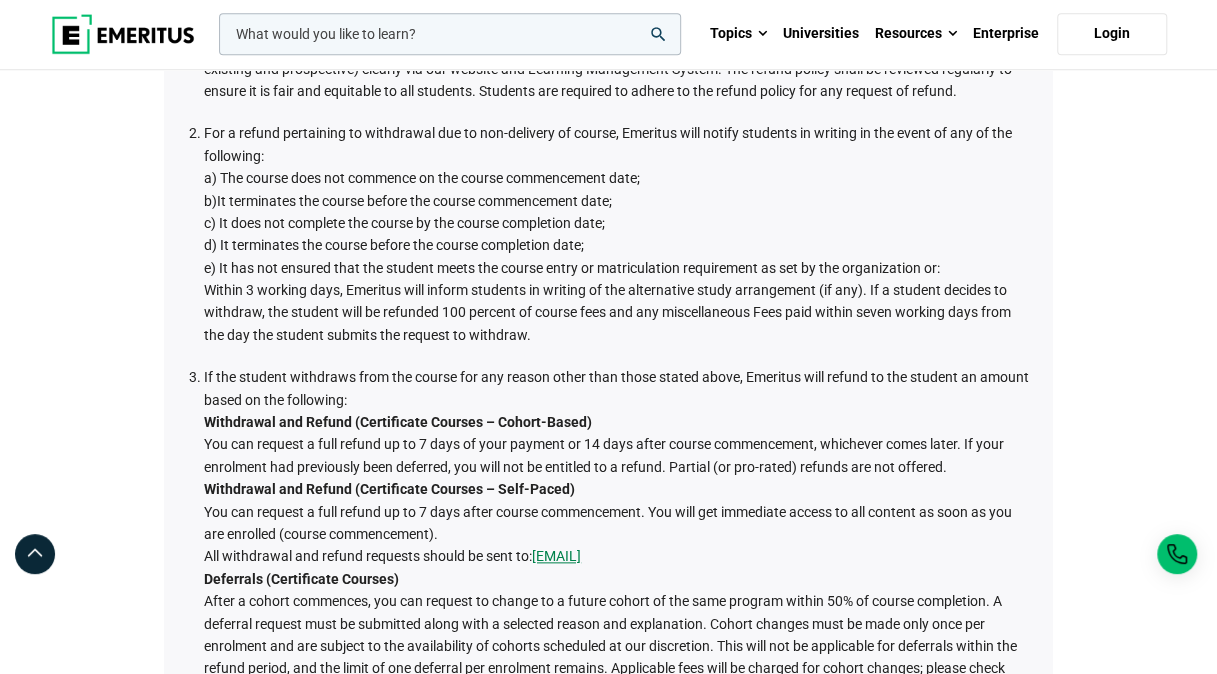 copy on "[EMAIL]" 